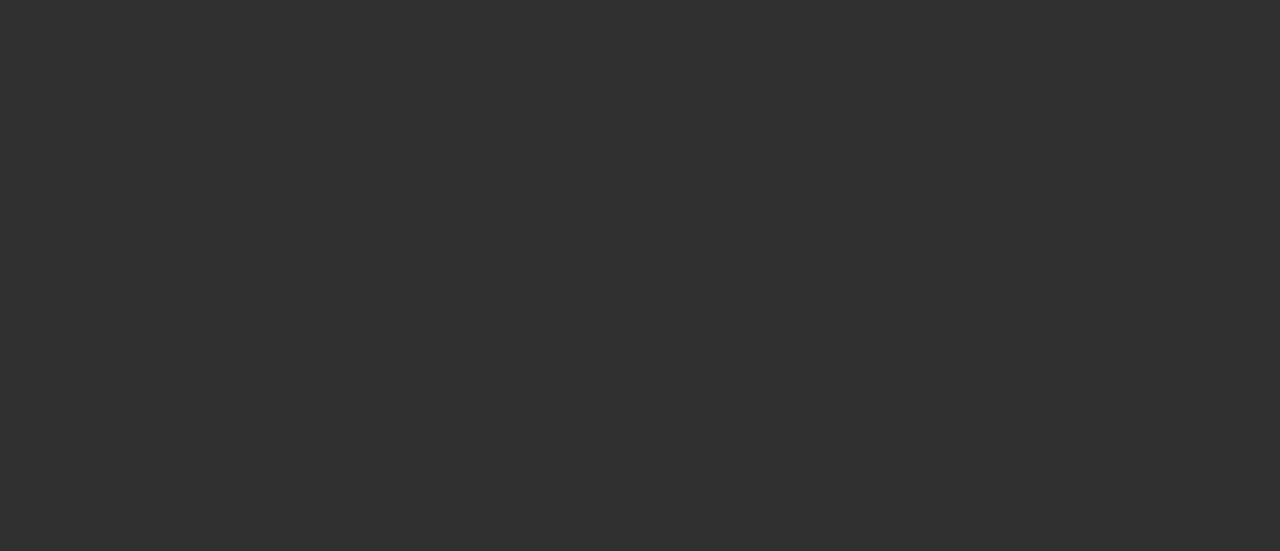 scroll, scrollTop: 0, scrollLeft: 0, axis: both 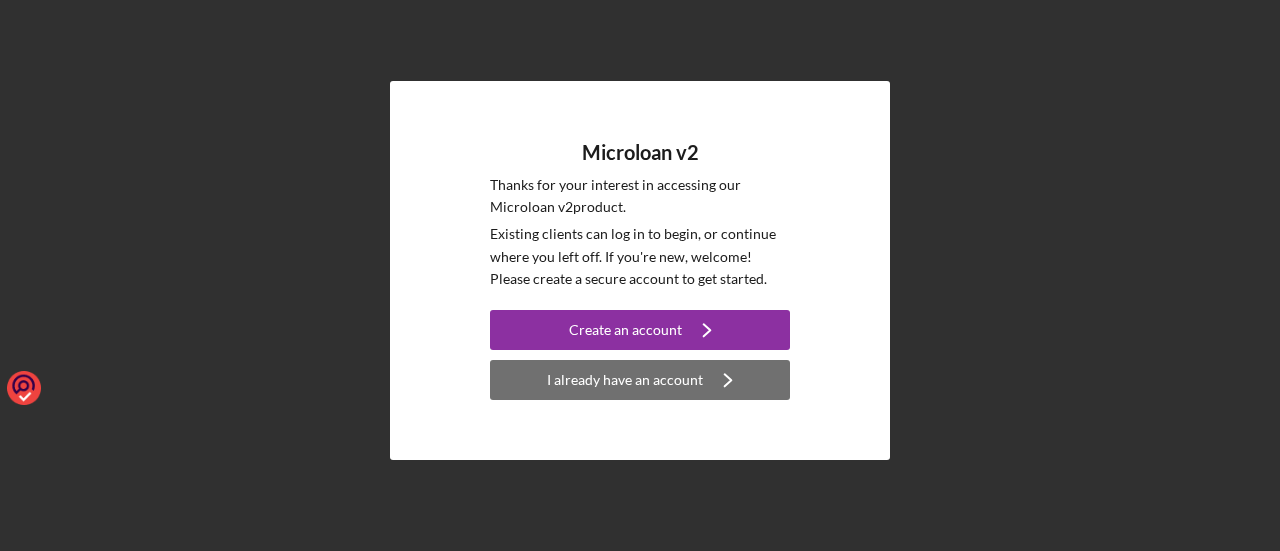 click on "I already have an account" at bounding box center [625, 380] 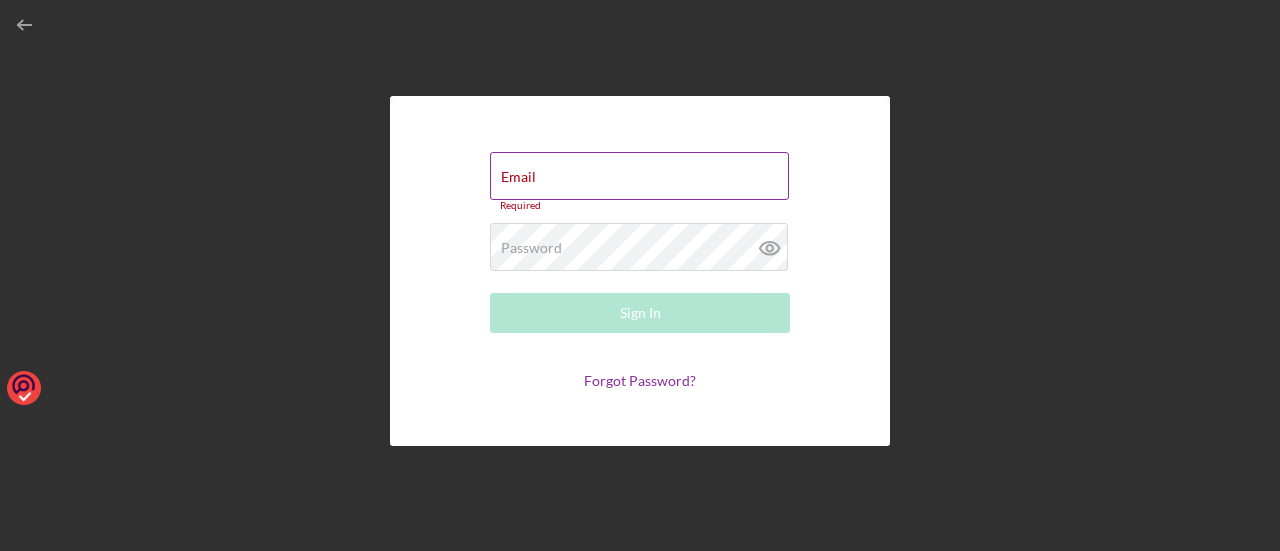 click on "Email Required" at bounding box center (640, 182) 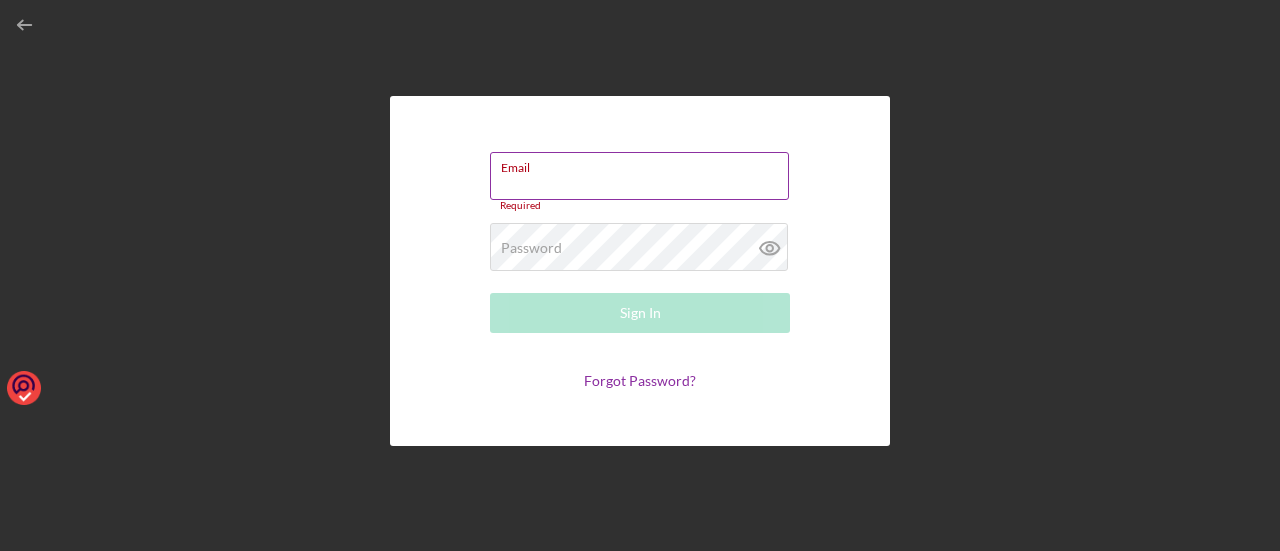 click on "Email" at bounding box center (639, 176) 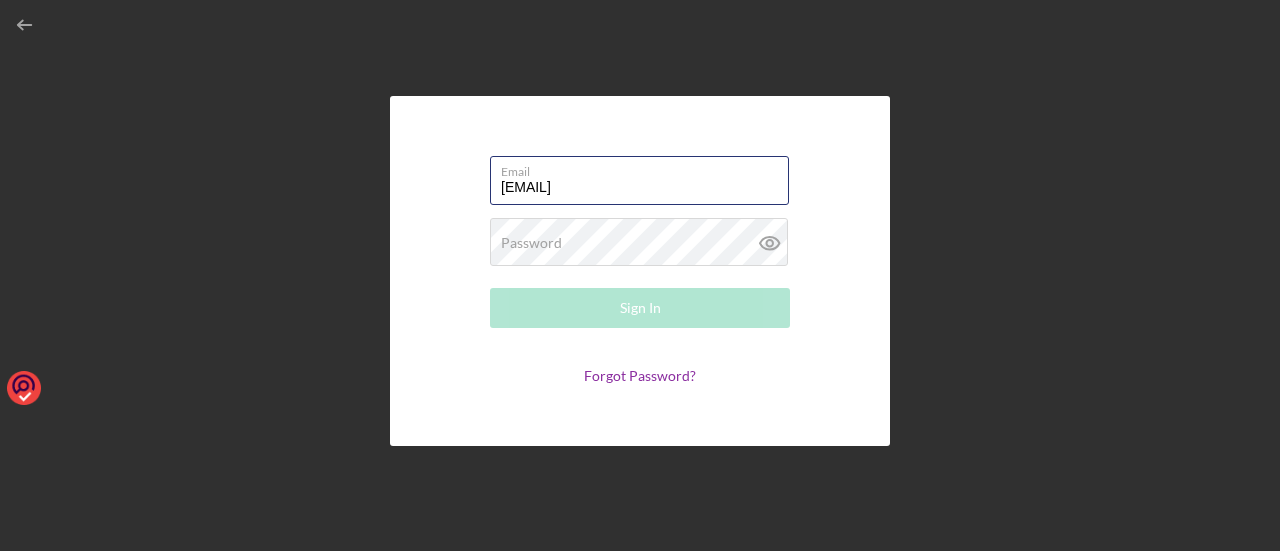 drag, startPoint x: 648, startPoint y: 186, endPoint x: 426, endPoint y: 186, distance: 222 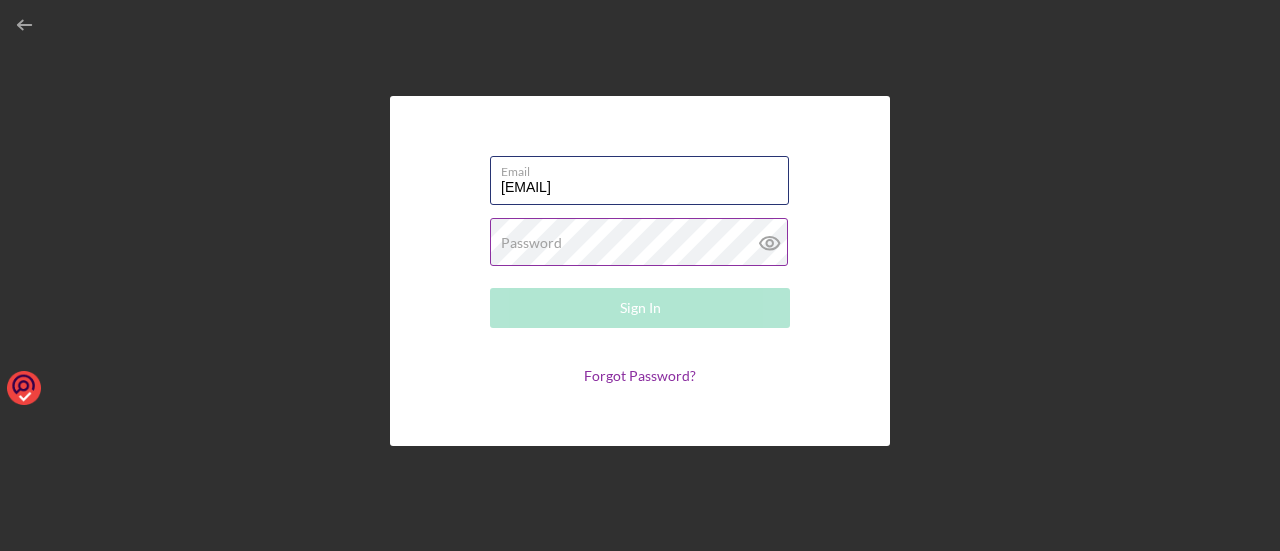 type on "[EMAIL]" 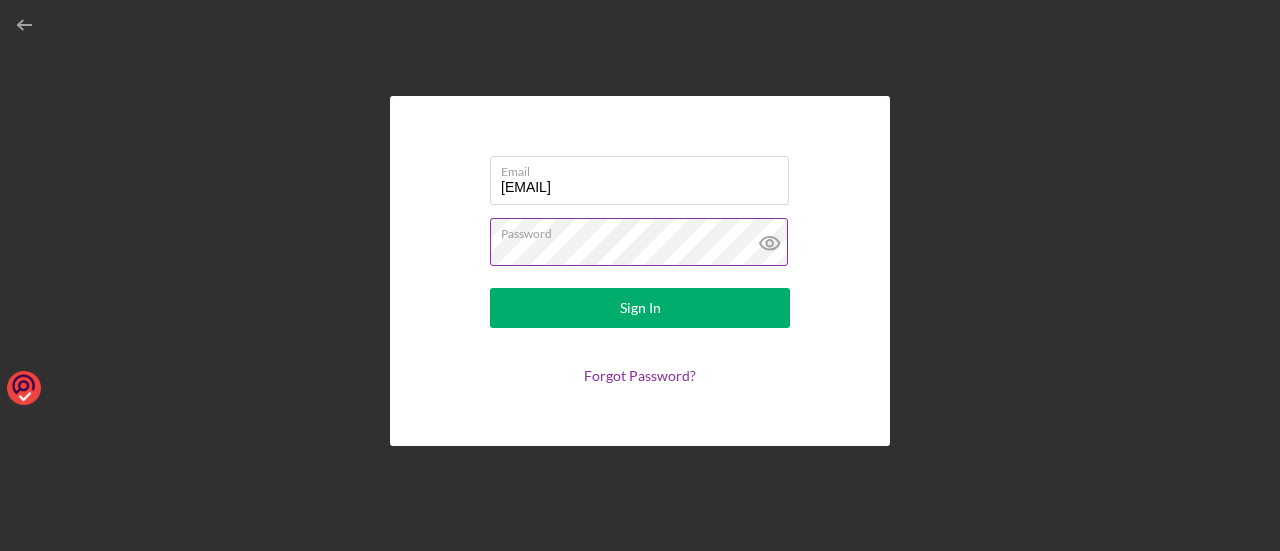 click on "Sign In" at bounding box center [640, 308] 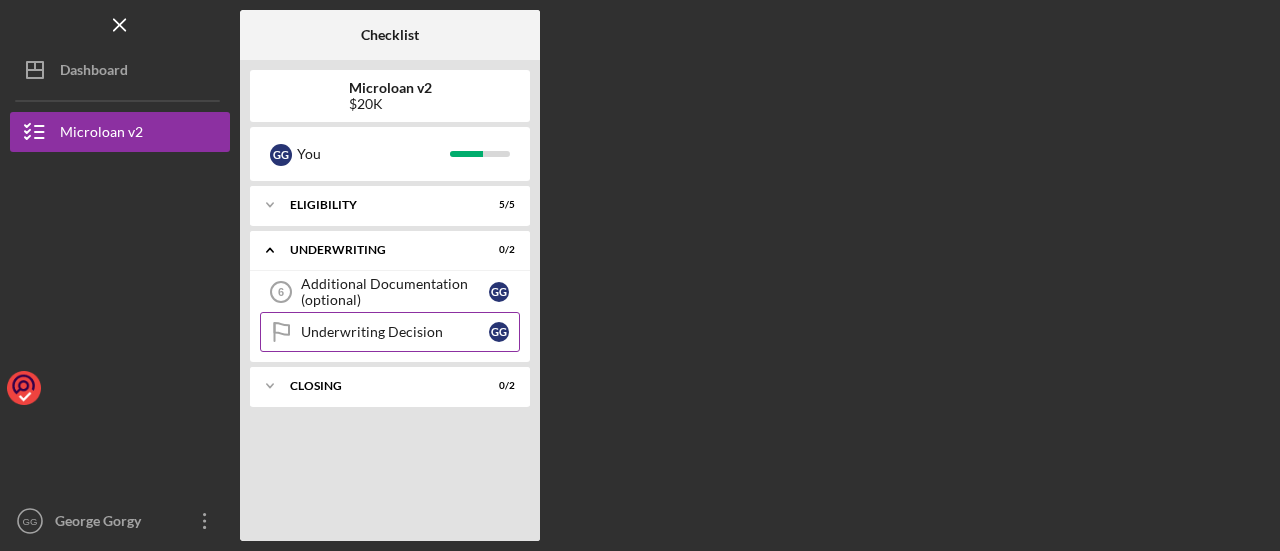 click on "Underwriting Decision Underwriting Decision G G" at bounding box center [390, 332] 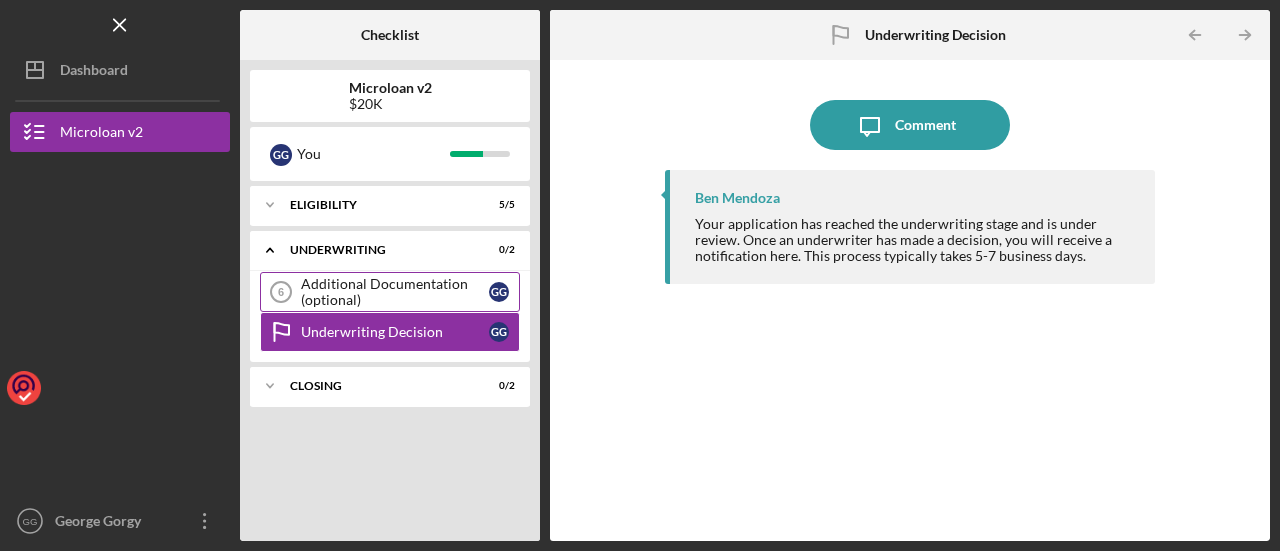 click on "Additional Documentation (optional)" at bounding box center (395, 292) 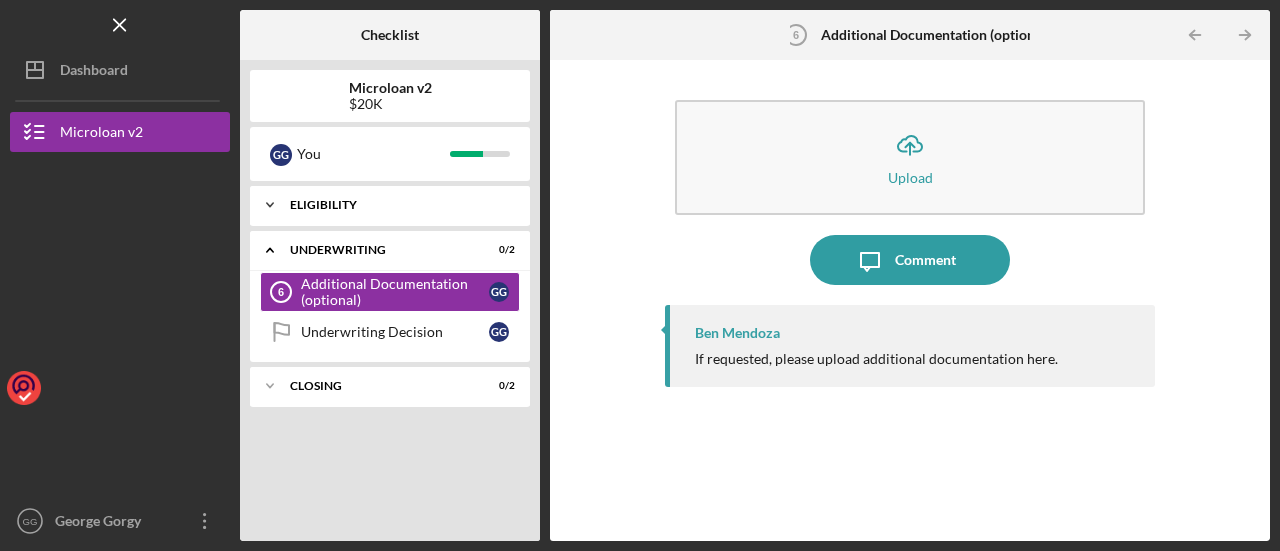 click on "Eligibility" at bounding box center (397, 205) 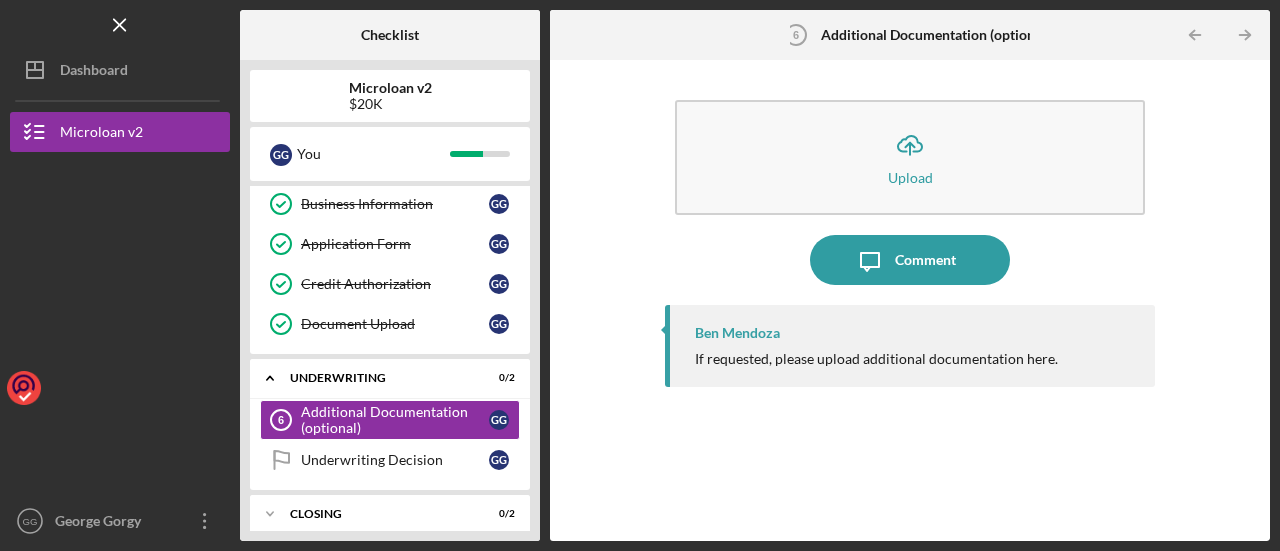 scroll, scrollTop: 91, scrollLeft: 0, axis: vertical 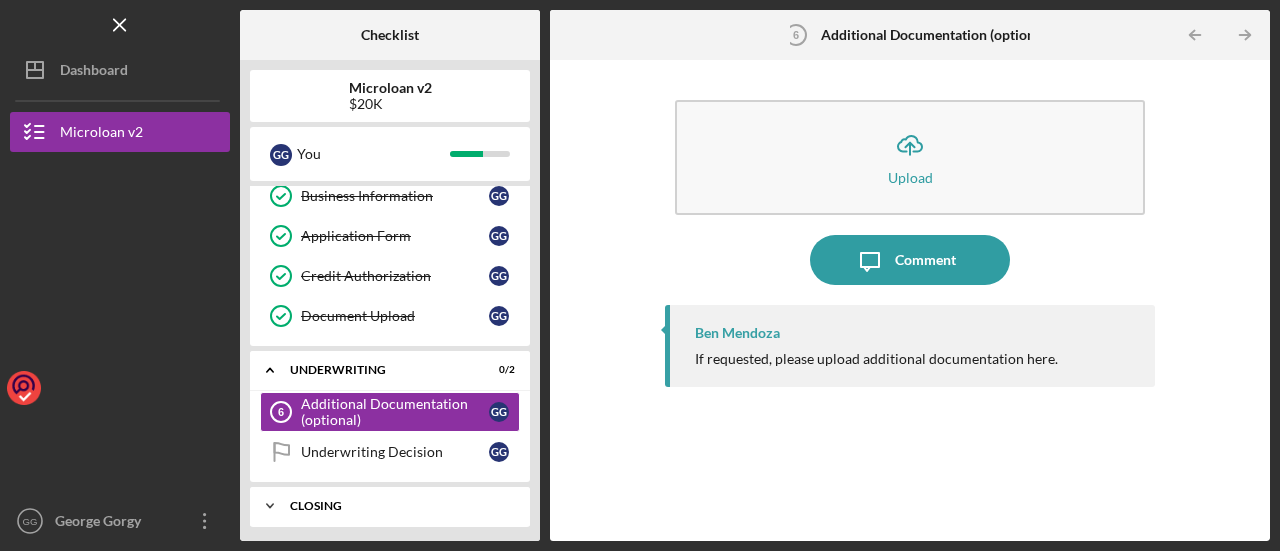 click on "Closing" at bounding box center [397, 506] 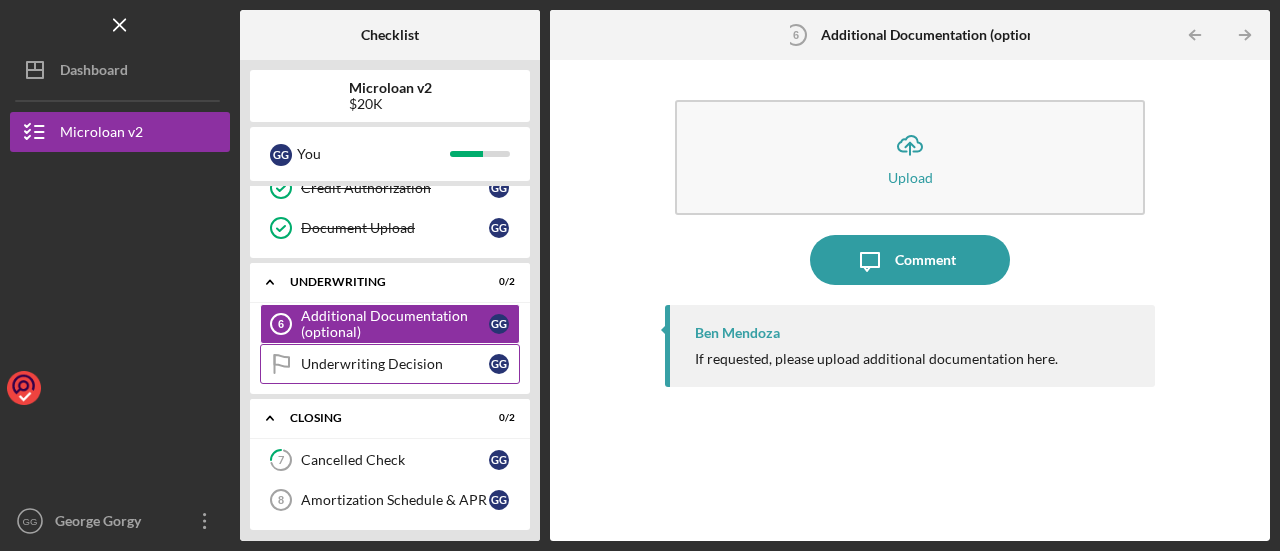scroll, scrollTop: 180, scrollLeft: 0, axis: vertical 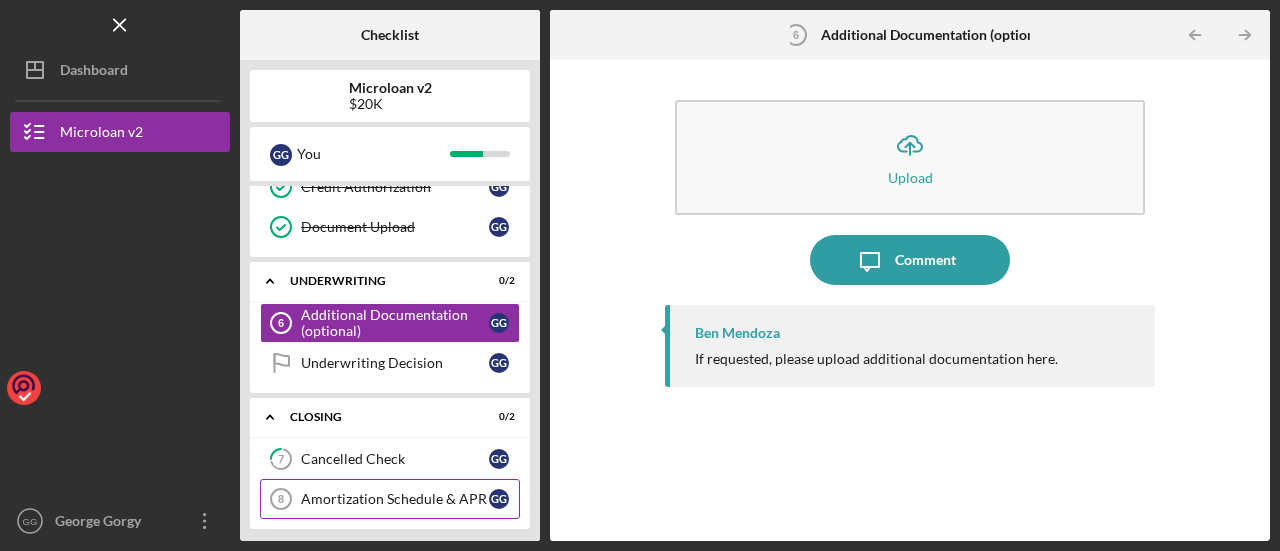 click on "Amortization Schedule & APR" at bounding box center [395, 499] 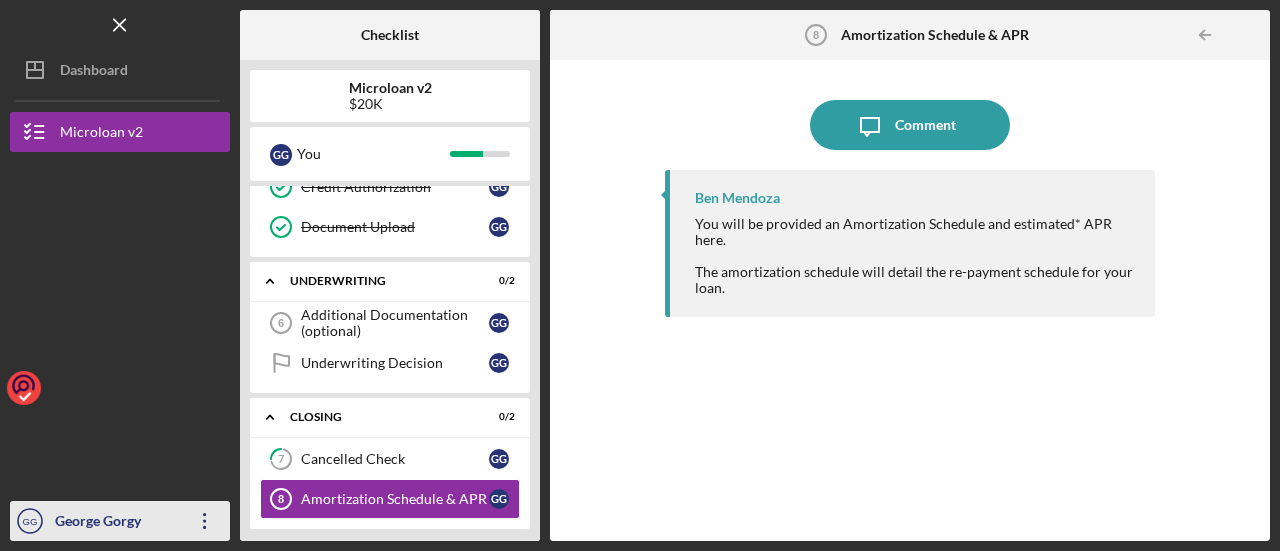 click on "George Gorgy" at bounding box center [115, 523] 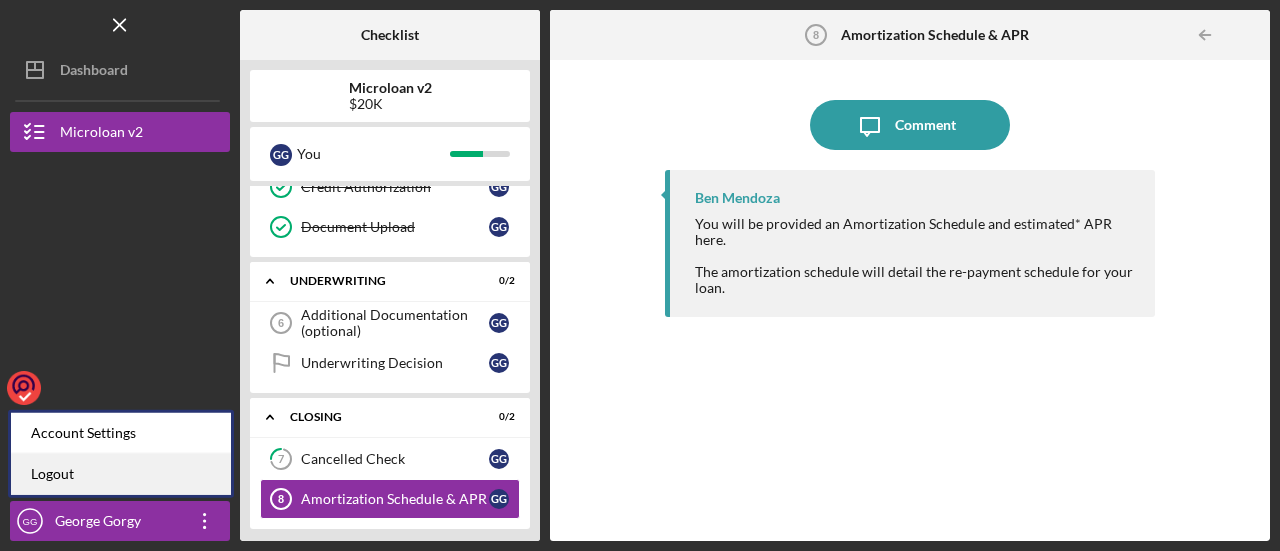 click on "Logout" at bounding box center [121, 474] 